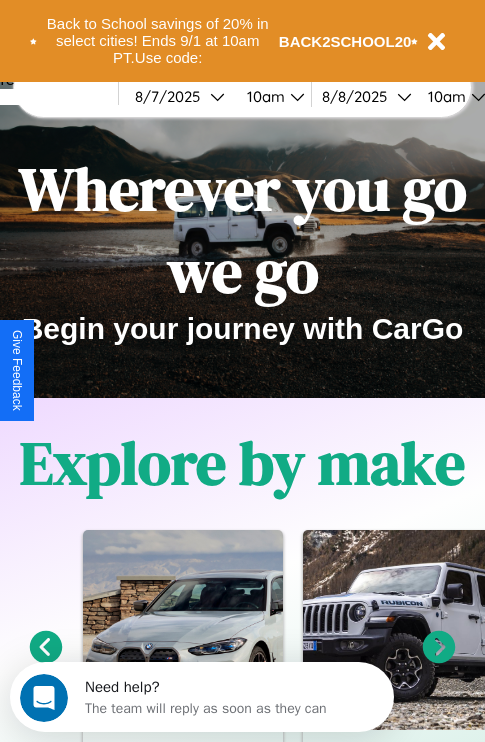 scroll, scrollTop: 308, scrollLeft: 0, axis: vertical 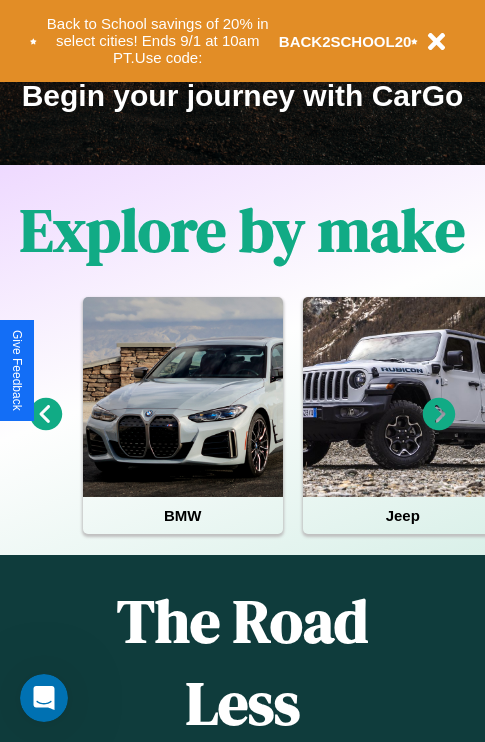 click 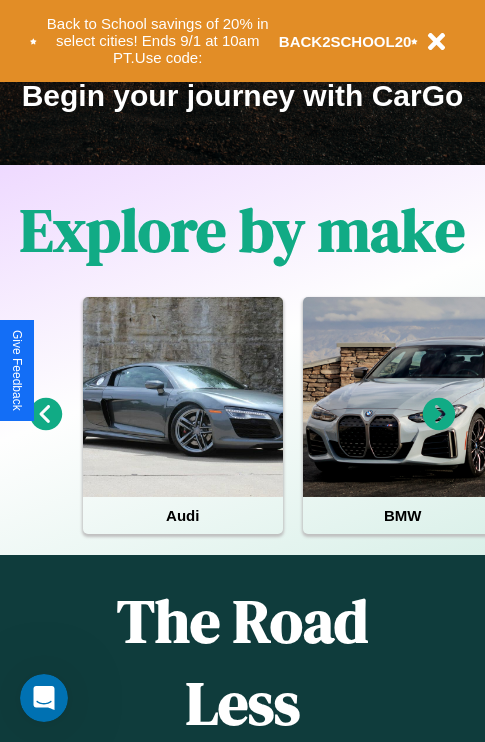 click 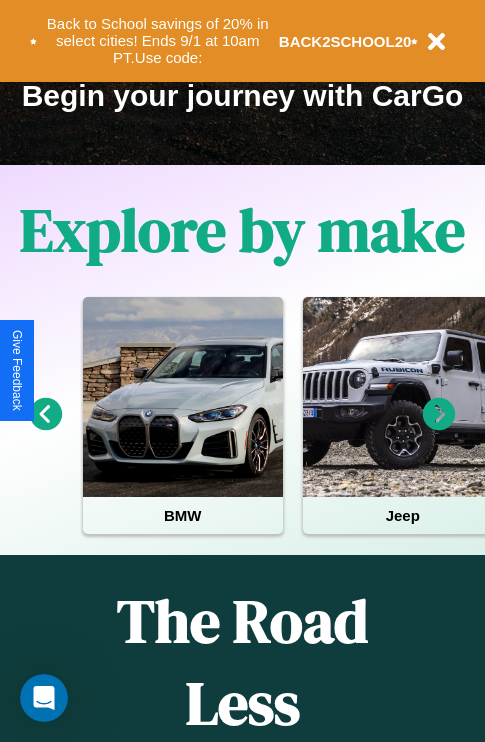 click 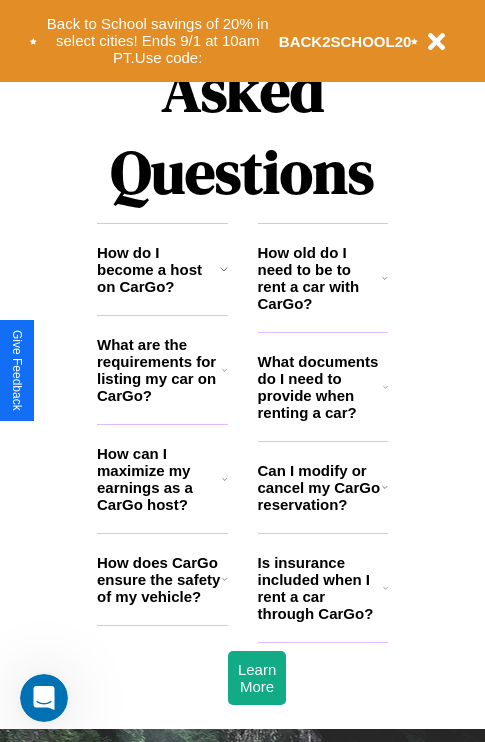 scroll, scrollTop: 2423, scrollLeft: 0, axis: vertical 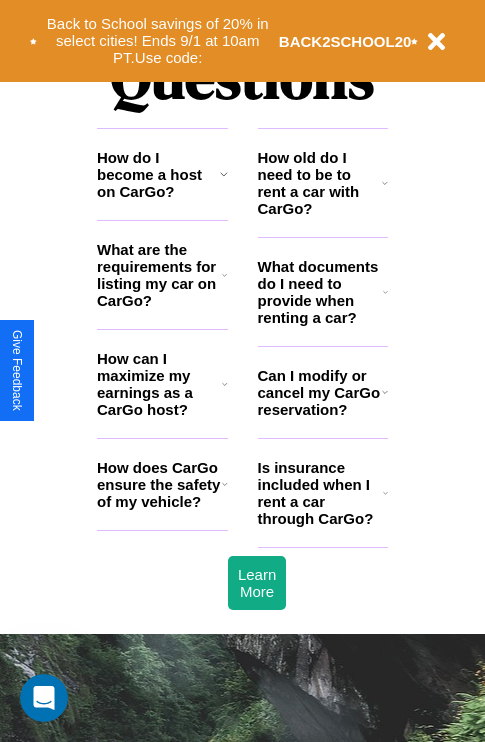 click on "How does CarGo ensure the safety of my vehicle?" at bounding box center (159, 484) 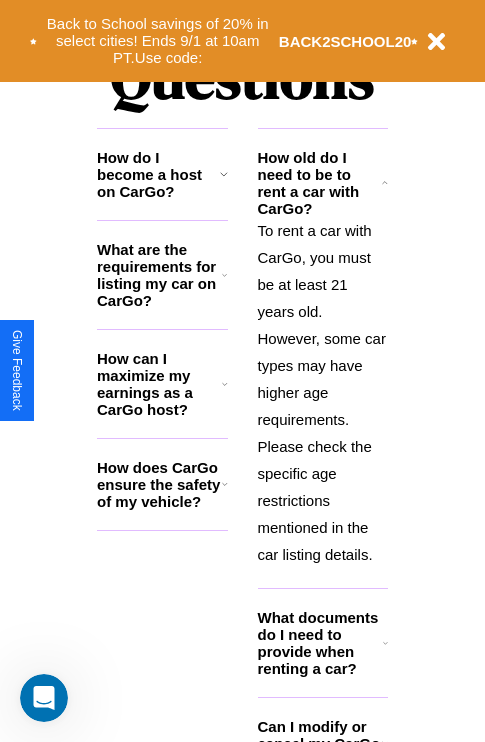 click 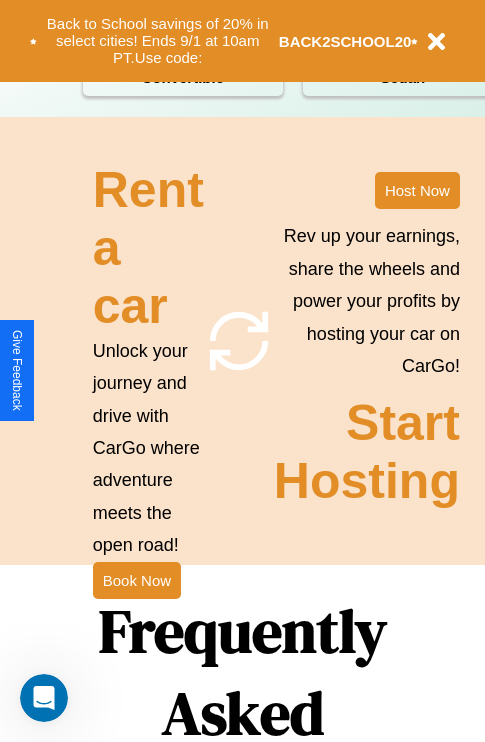 scroll, scrollTop: 1558, scrollLeft: 0, axis: vertical 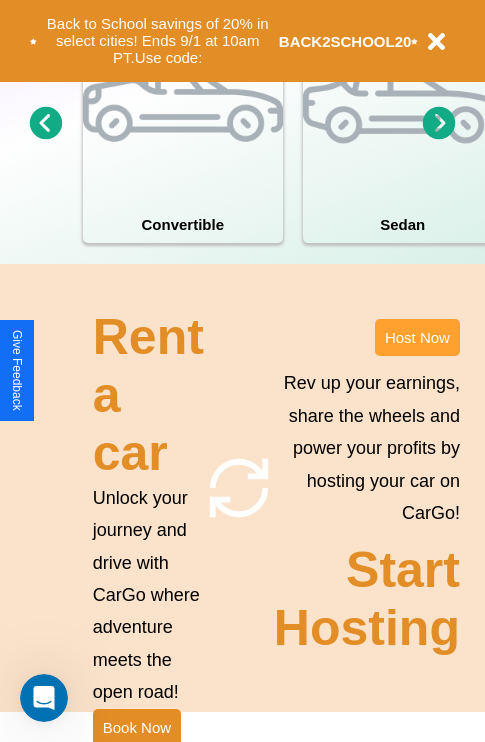 click on "Host Now" at bounding box center (417, 337) 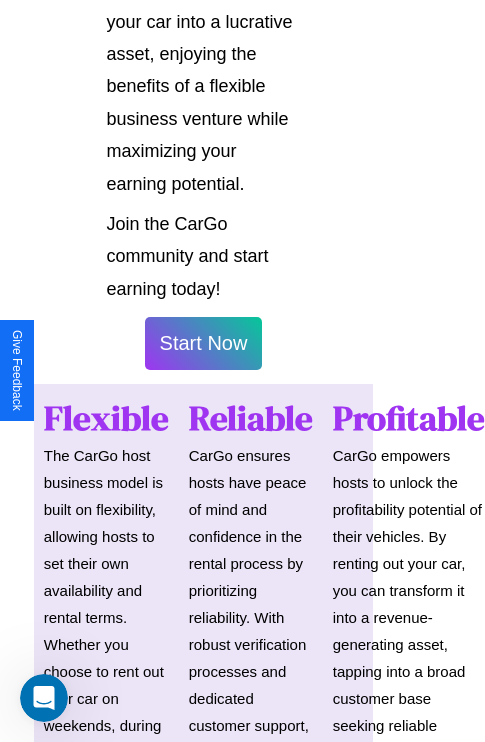 scroll, scrollTop: 1417, scrollLeft: 39, axis: both 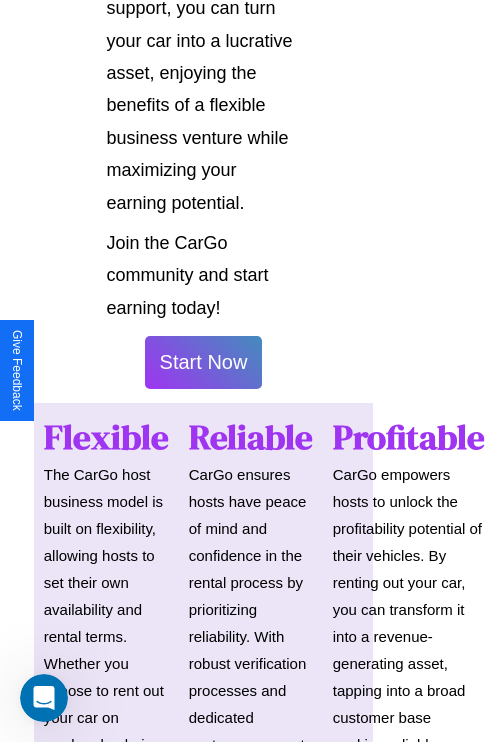click on "Start Now" at bounding box center [204, 362] 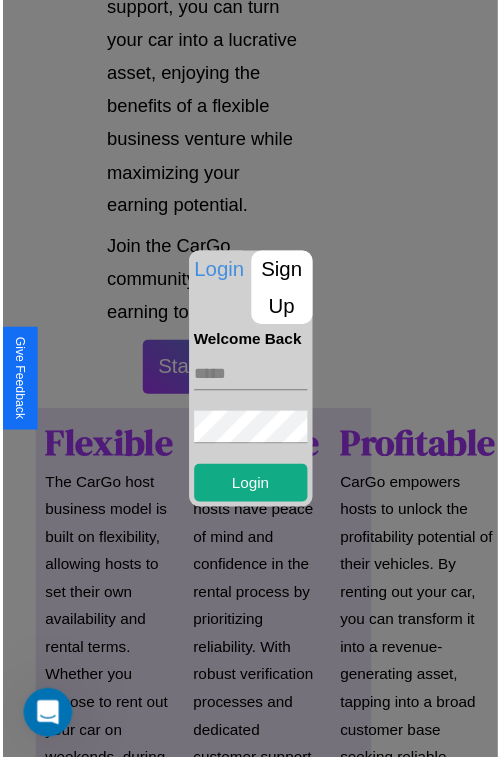 scroll, scrollTop: 1417, scrollLeft: 34, axis: both 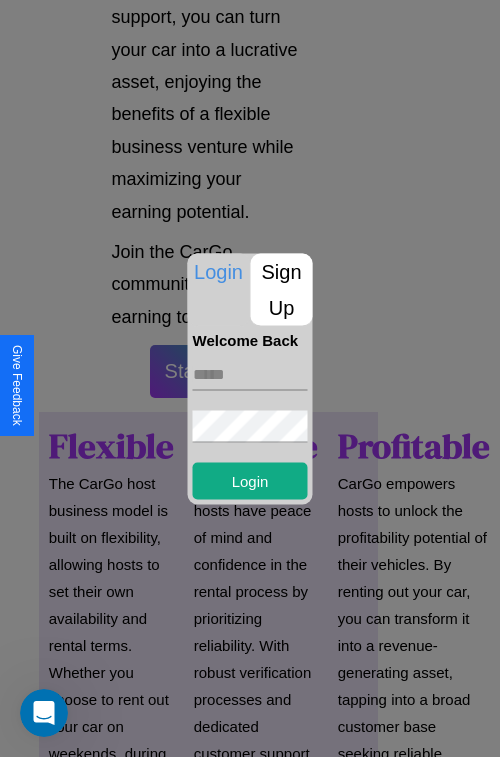 click at bounding box center [250, 374] 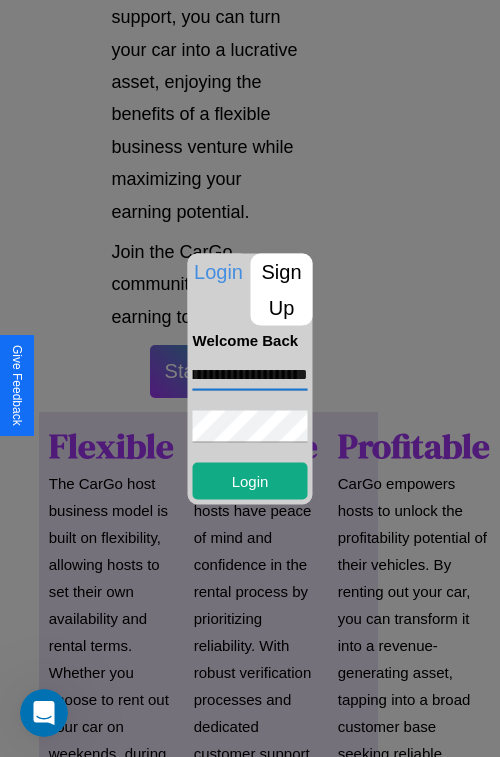 scroll, scrollTop: 0, scrollLeft: 69, axis: horizontal 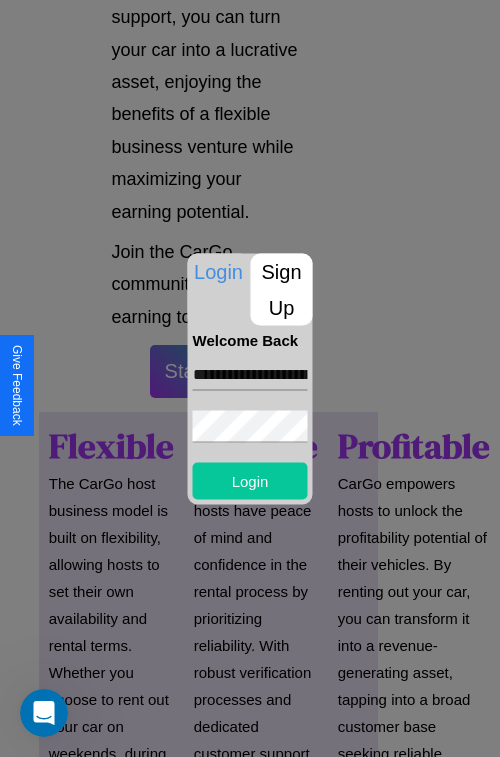 click on "Login" at bounding box center [250, 480] 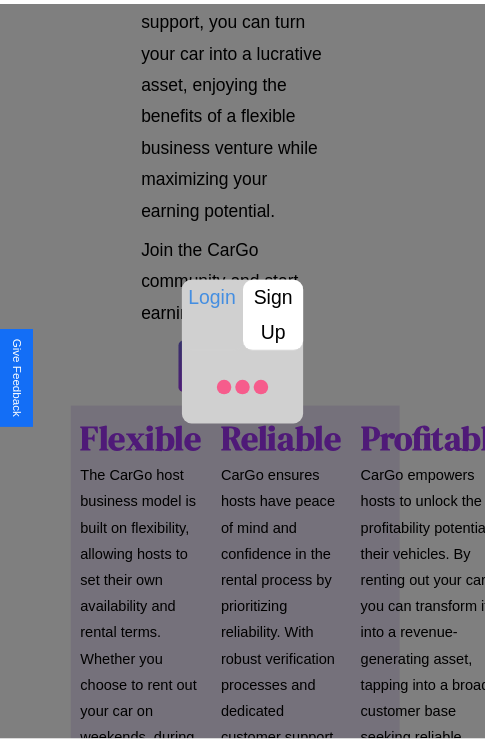scroll, scrollTop: 1419, scrollLeft: 34, axis: both 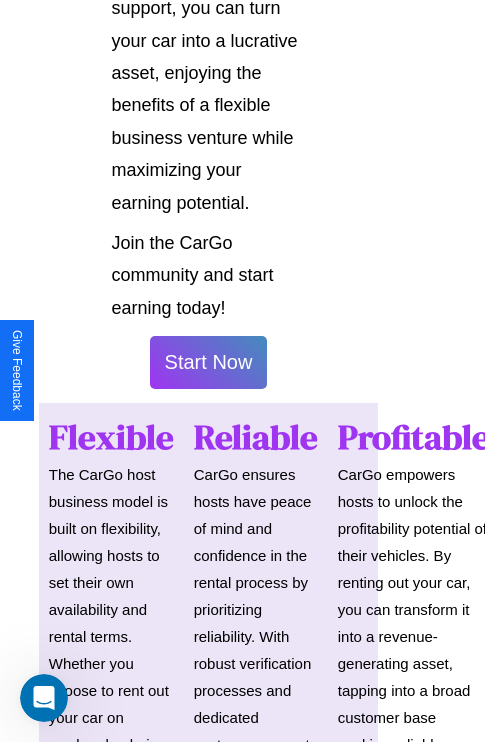 click on "Start Now" at bounding box center [209, 362] 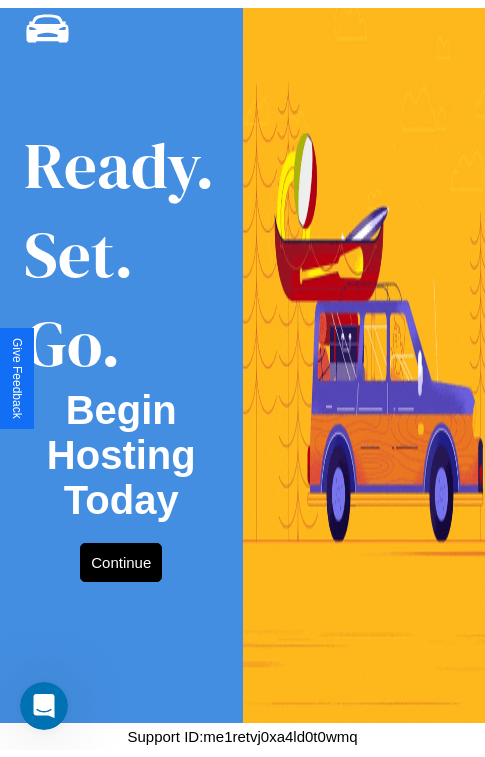 scroll, scrollTop: 0, scrollLeft: 0, axis: both 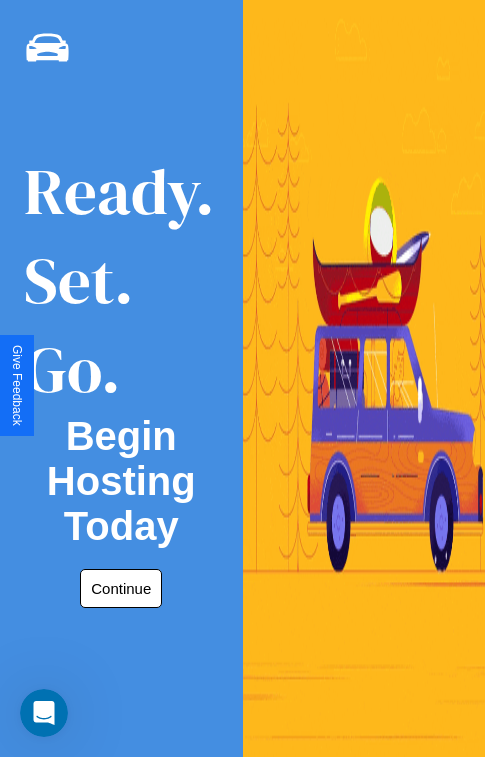 click on "Continue" at bounding box center (121, 588) 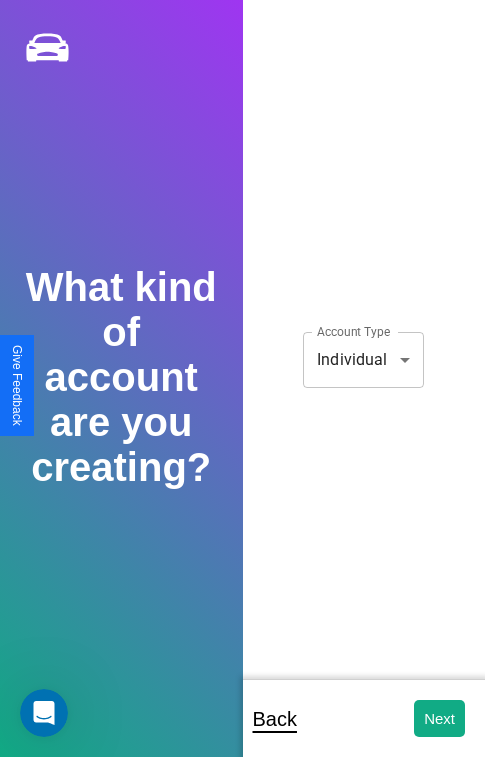 click on "**********" at bounding box center [242, 392] 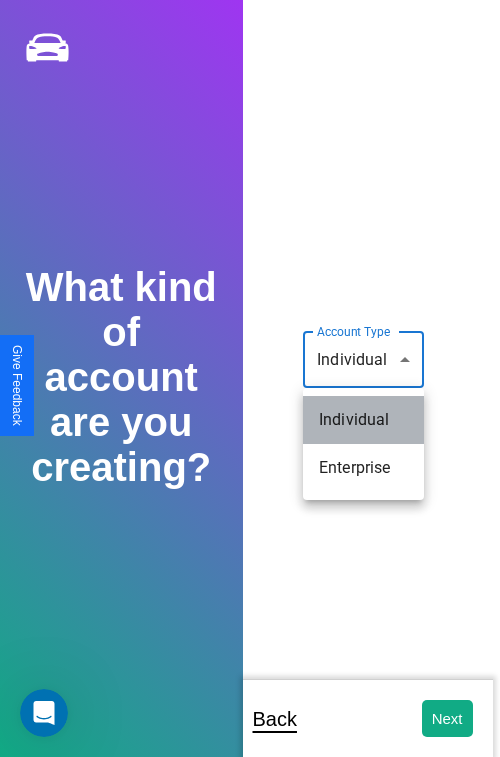 click on "Individual" at bounding box center [363, 420] 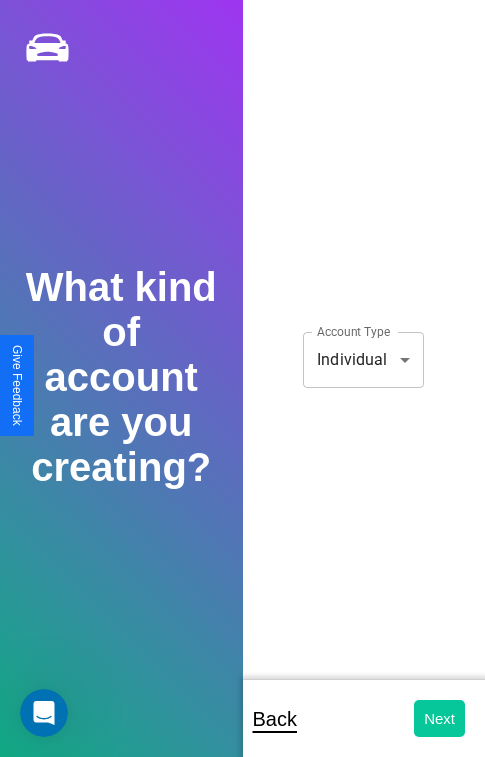 click on "Next" at bounding box center [439, 718] 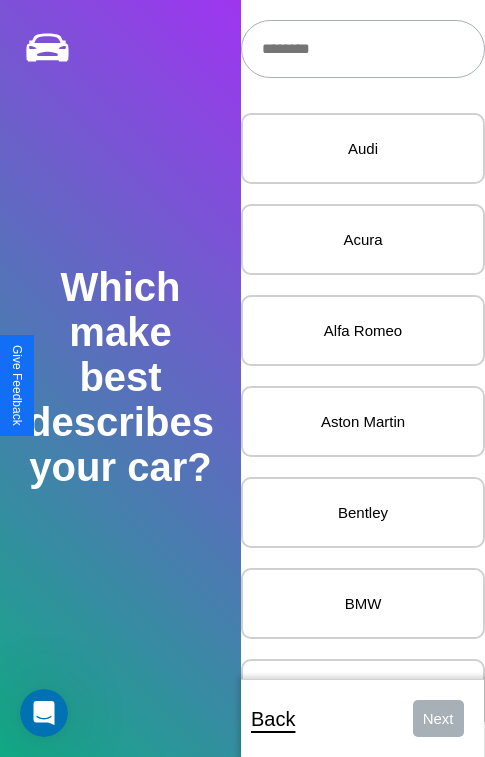 scroll, scrollTop: 27, scrollLeft: 0, axis: vertical 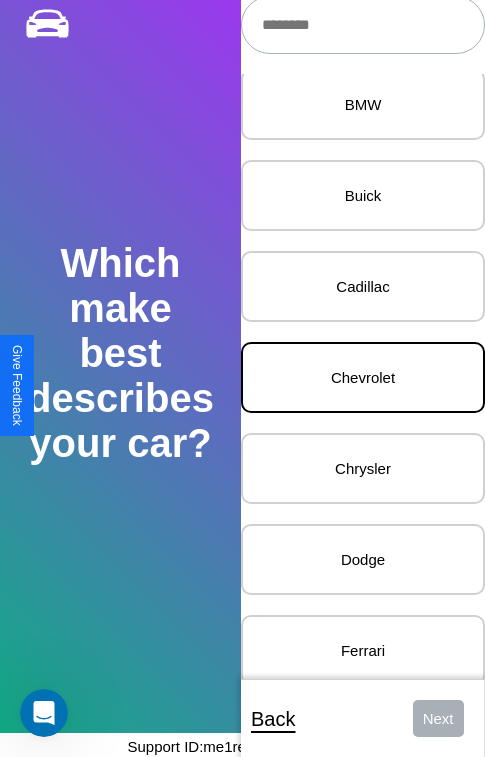 click on "Chevrolet" at bounding box center (363, 377) 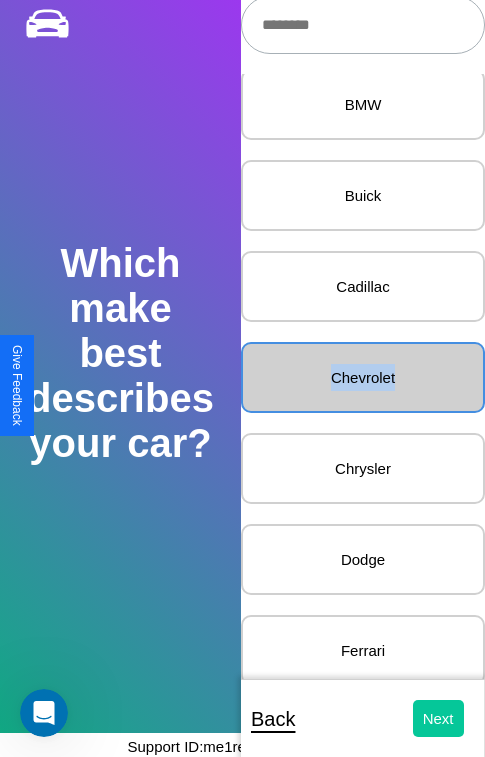 click on "Next" at bounding box center (438, 718) 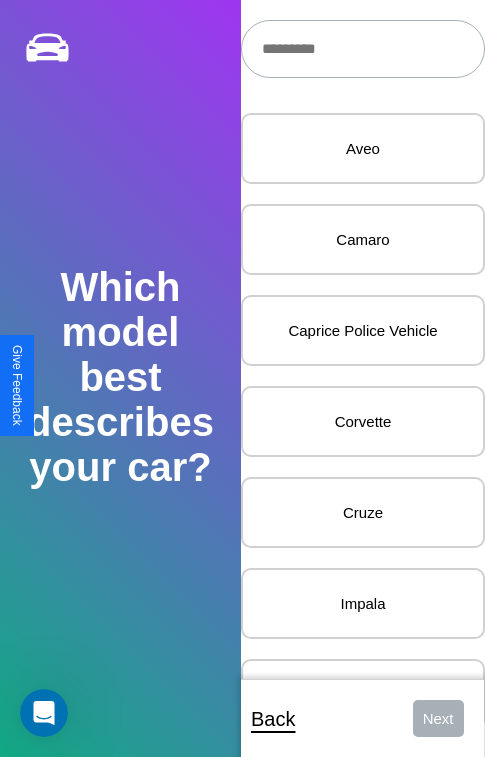 scroll, scrollTop: 27, scrollLeft: 0, axis: vertical 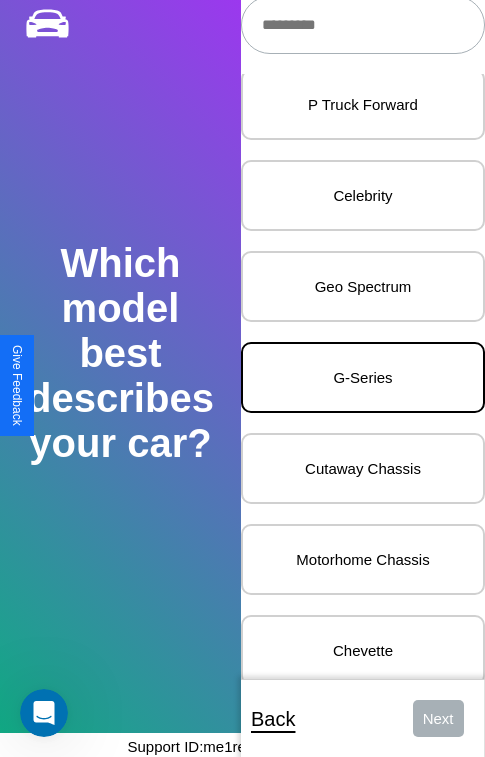 click on "G-Series" at bounding box center [363, 377] 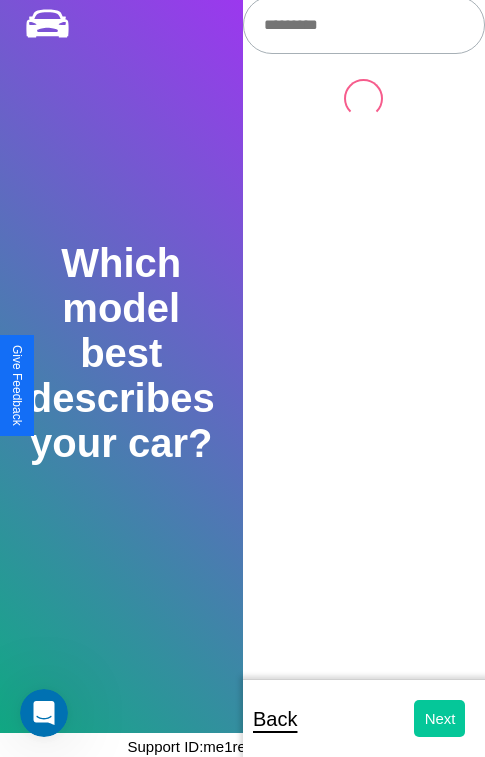 scroll, scrollTop: 0, scrollLeft: 0, axis: both 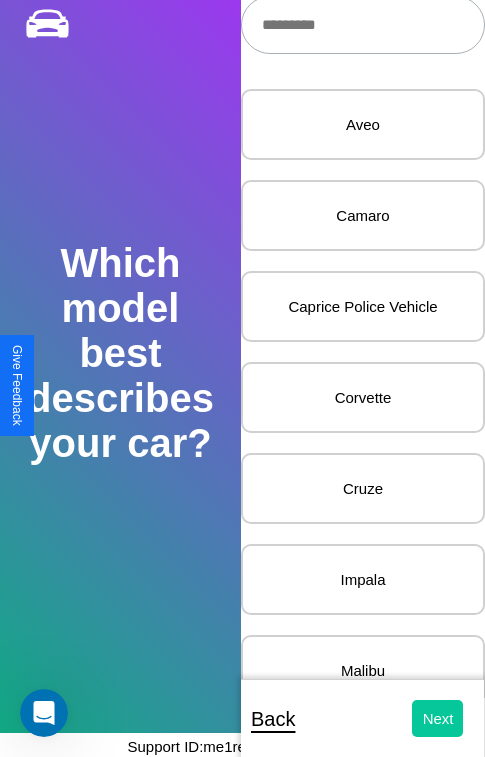 click on "Next" at bounding box center [438, 718] 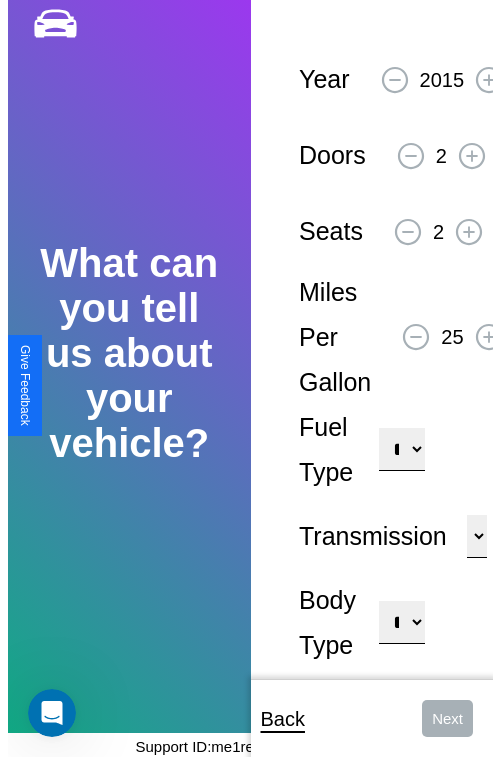 scroll, scrollTop: 0, scrollLeft: 0, axis: both 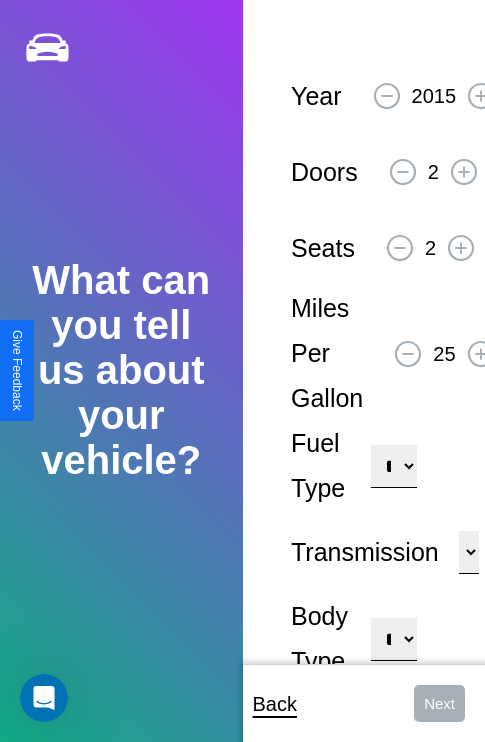 click 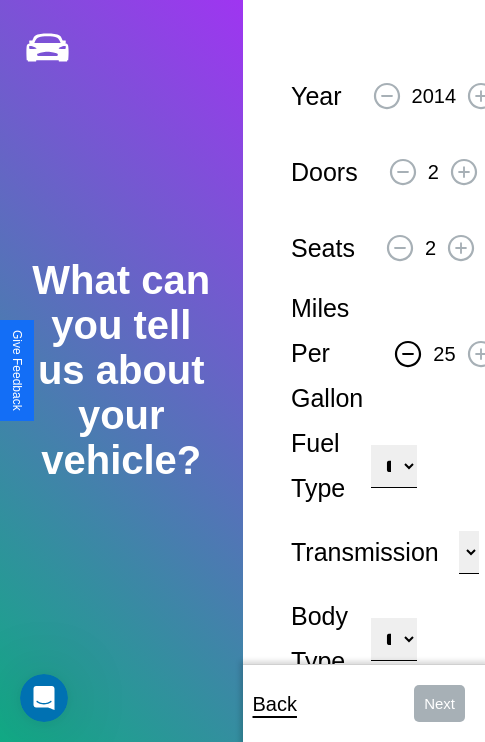 click 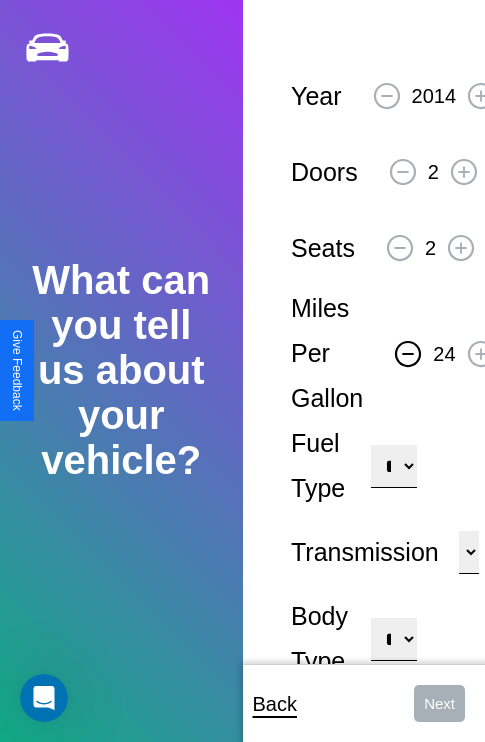 click 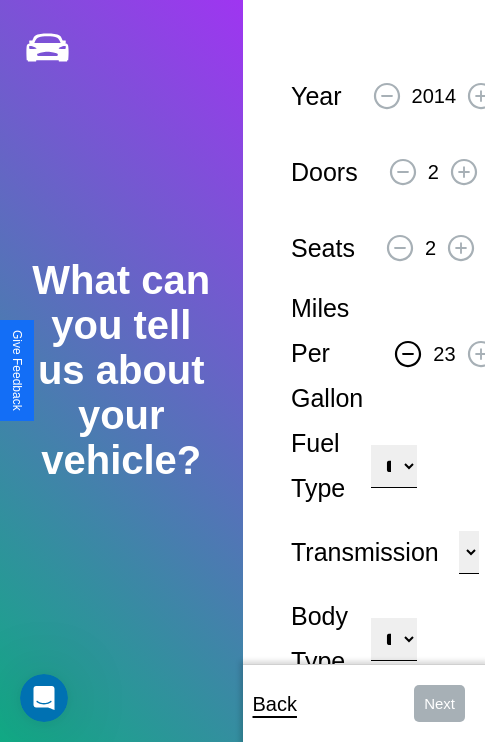 click 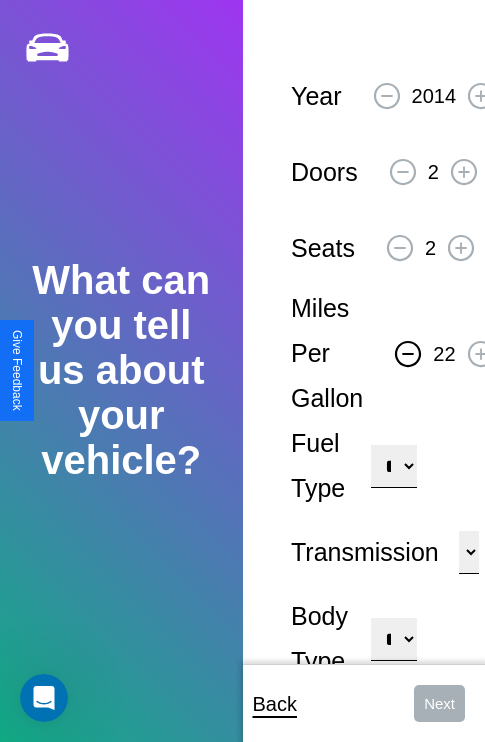 click 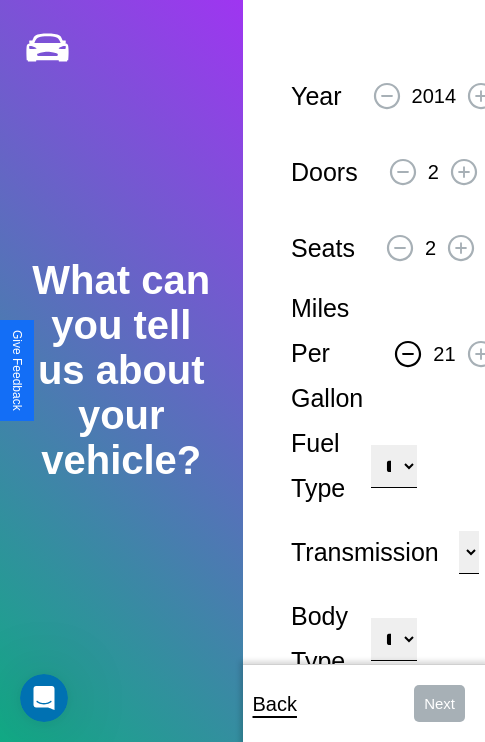 click 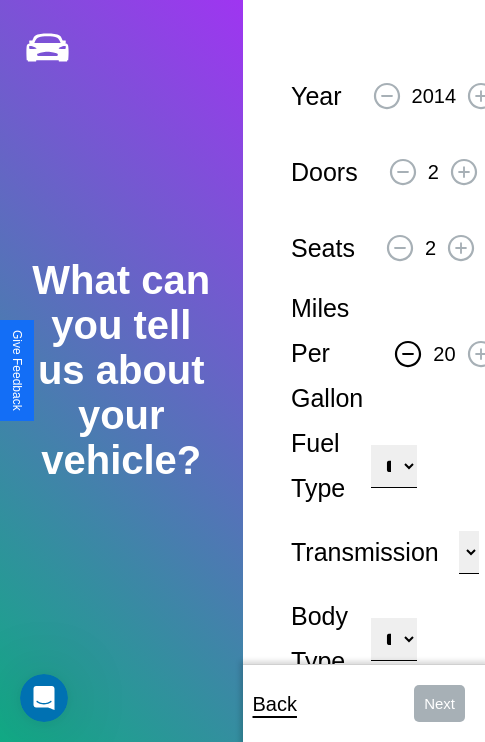 click 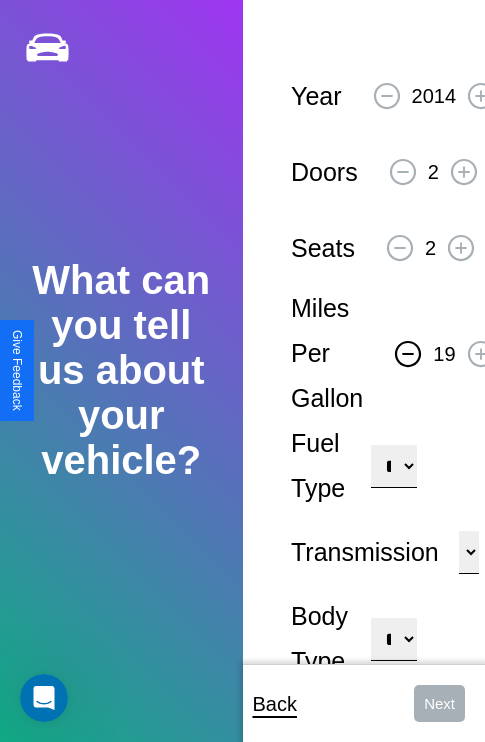 click 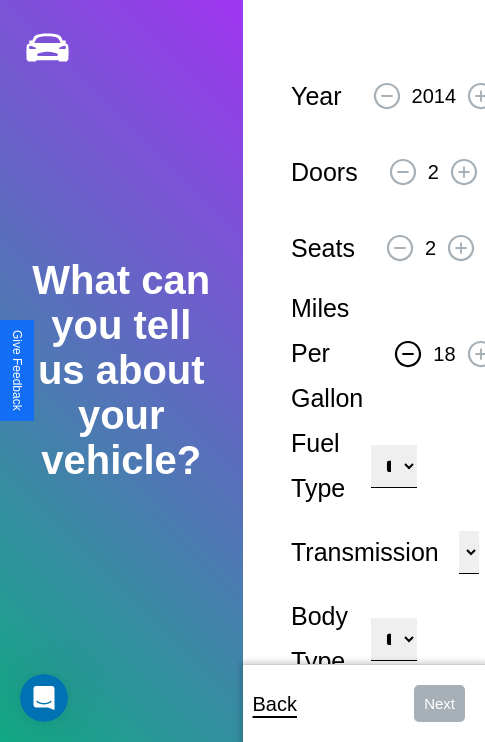 click 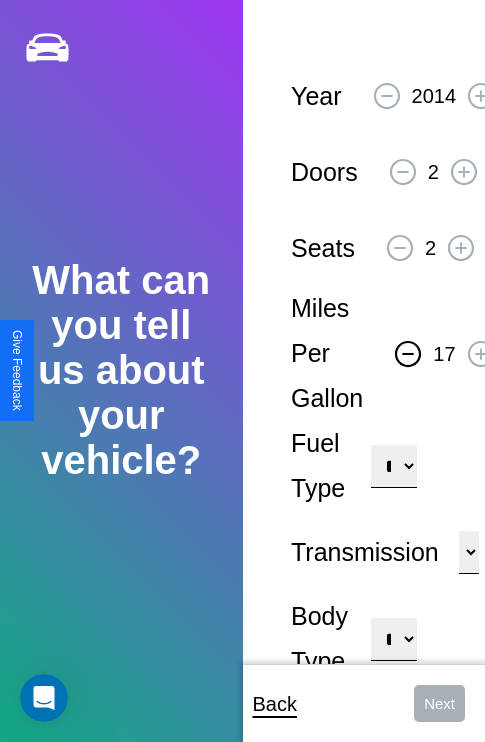 click on "**********" at bounding box center (393, 466) 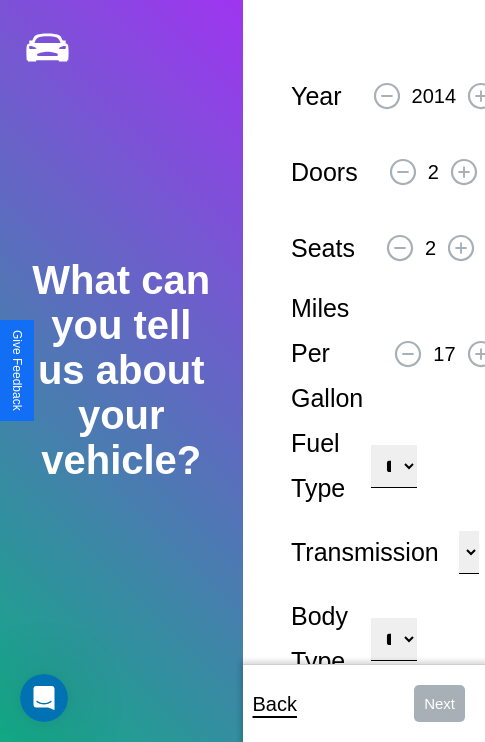 select on "***" 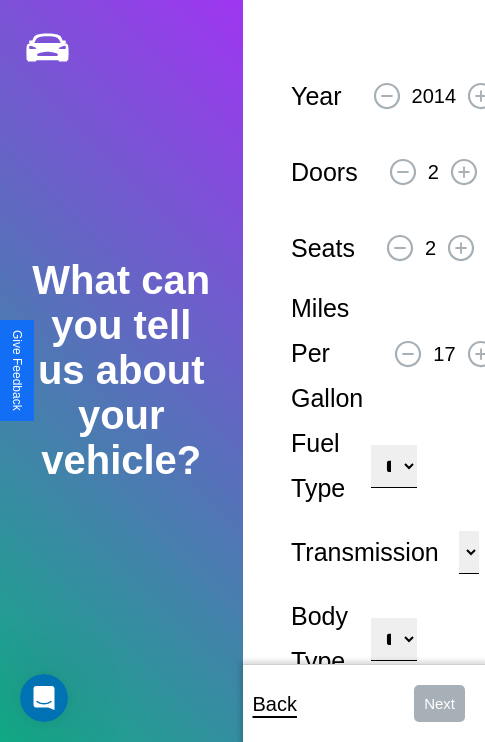 click on "****** ********* ******" at bounding box center [469, 552] 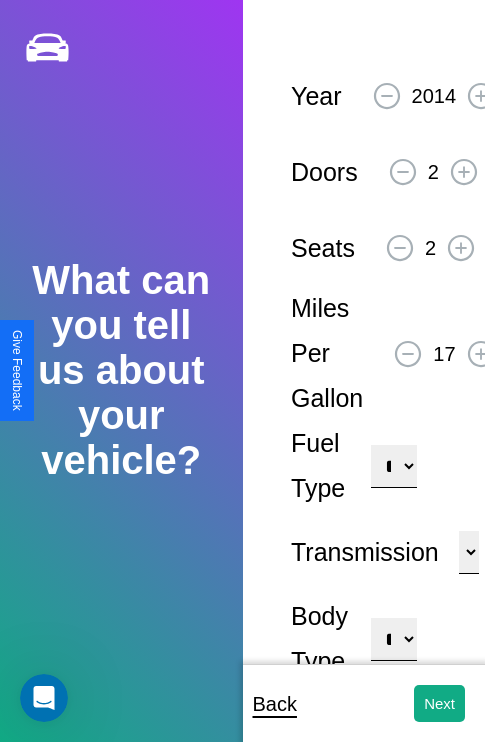 click on "**********" at bounding box center (393, 639) 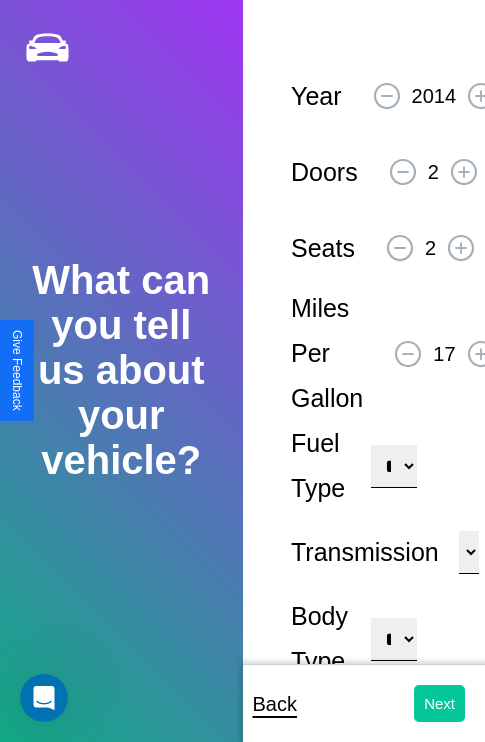 click on "Next" at bounding box center [439, 703] 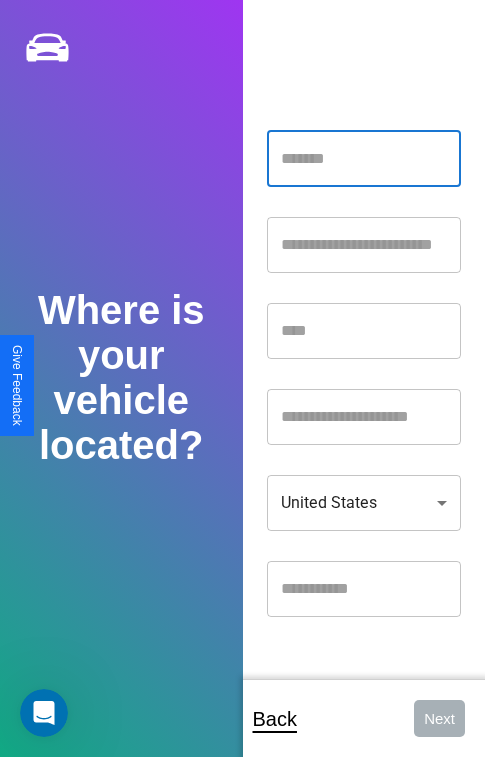 click at bounding box center (364, 159) 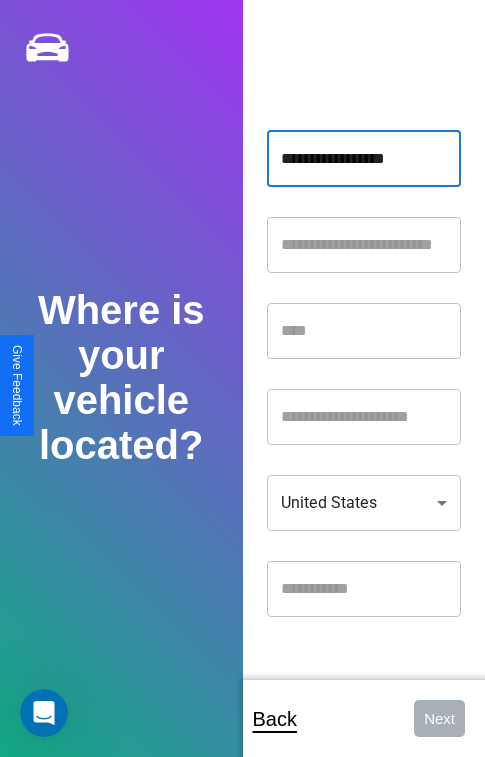 type on "**********" 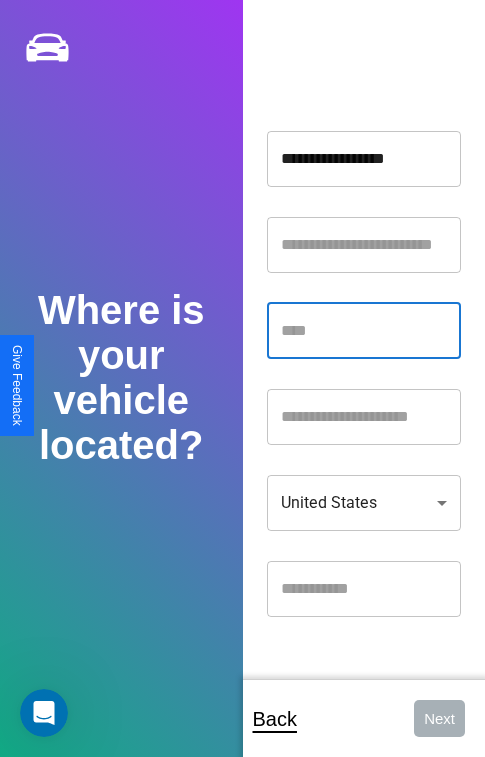 click at bounding box center [364, 331] 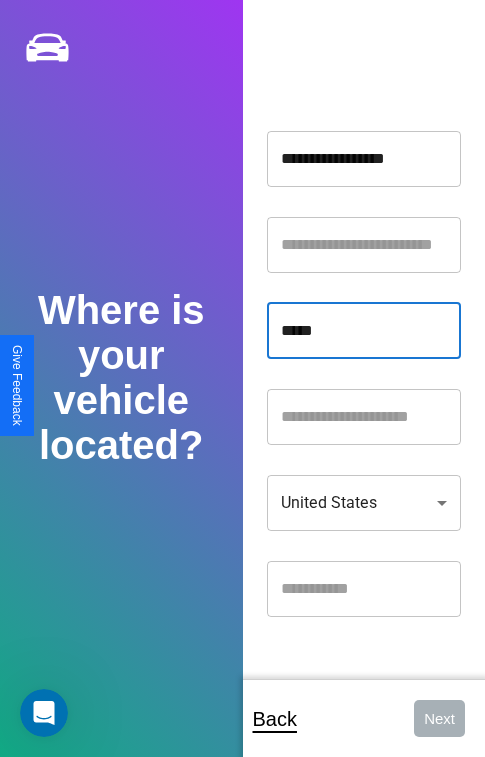 type on "*****" 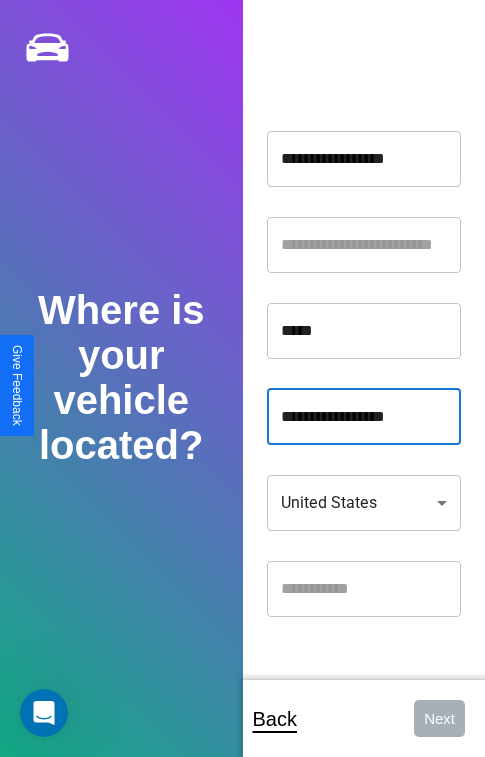 type on "**********" 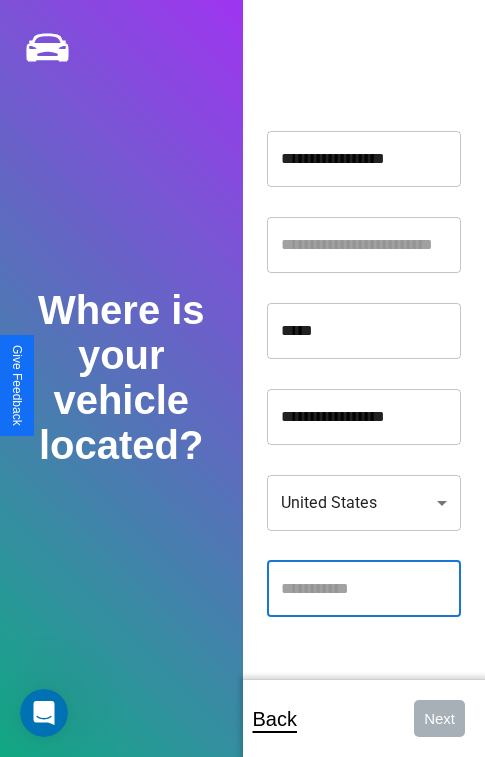 click at bounding box center (364, 589) 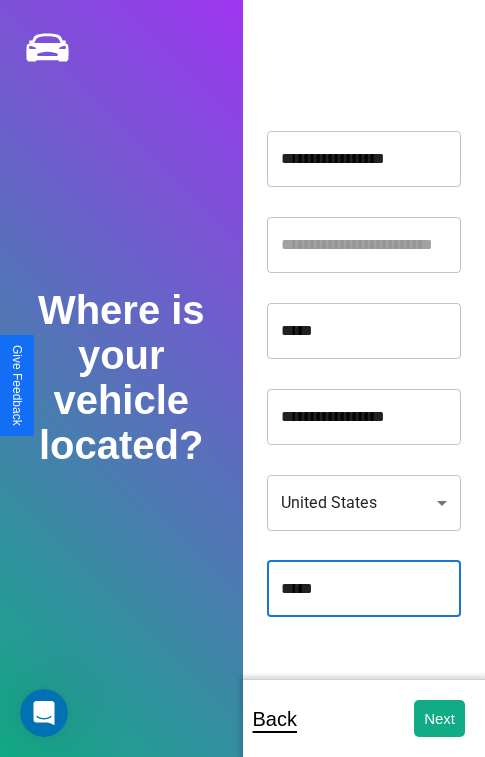type on "*****" 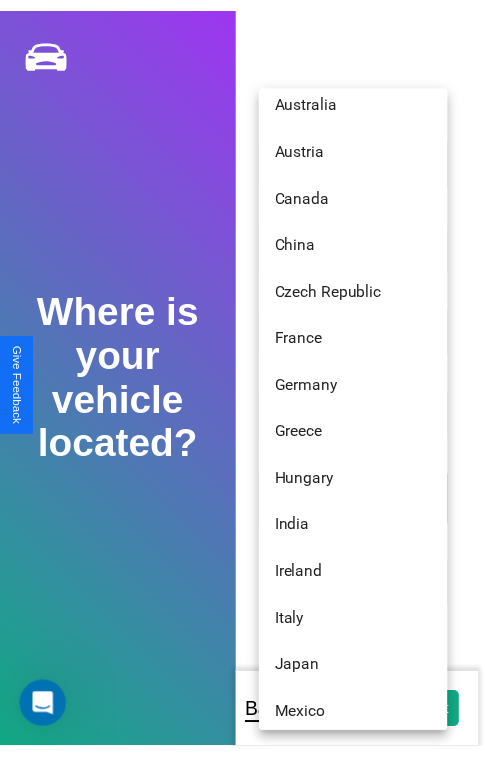 scroll, scrollTop: 56, scrollLeft: 0, axis: vertical 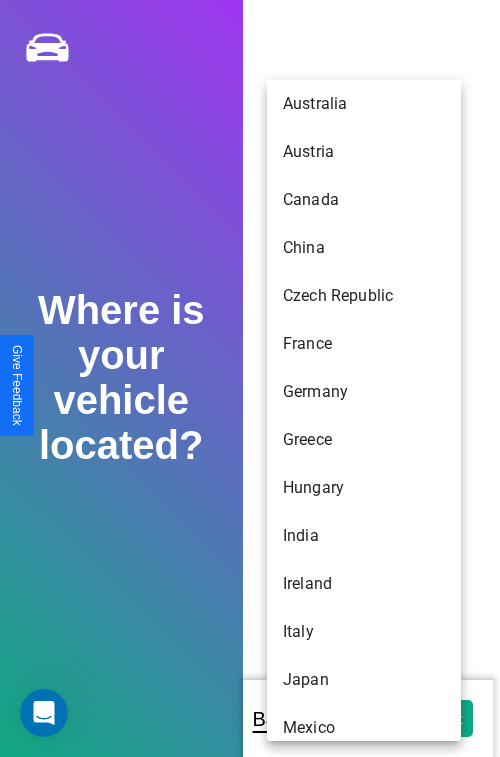 click on "Australia" at bounding box center (364, 104) 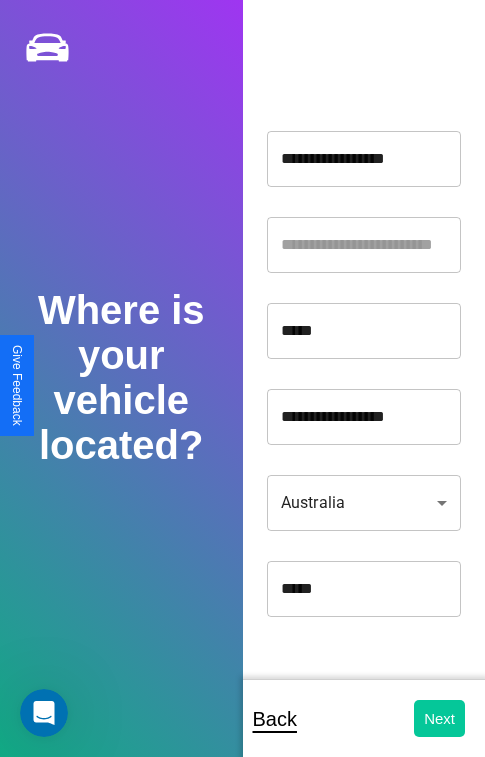 click on "Next" at bounding box center [439, 718] 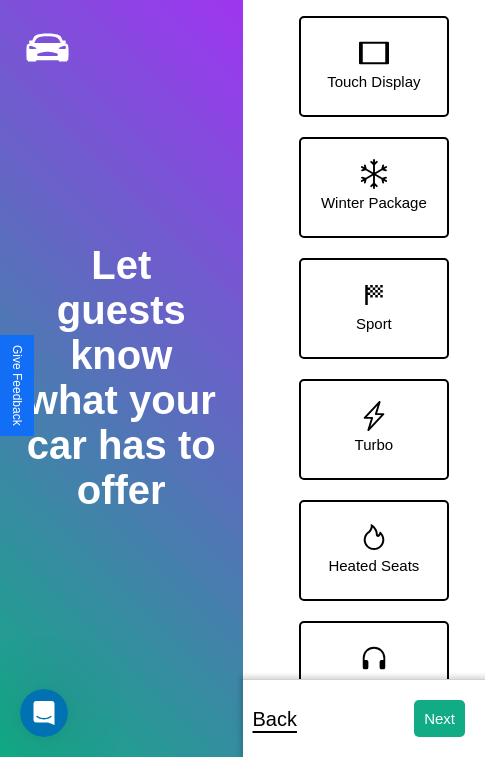 scroll, scrollTop: 370, scrollLeft: 0, axis: vertical 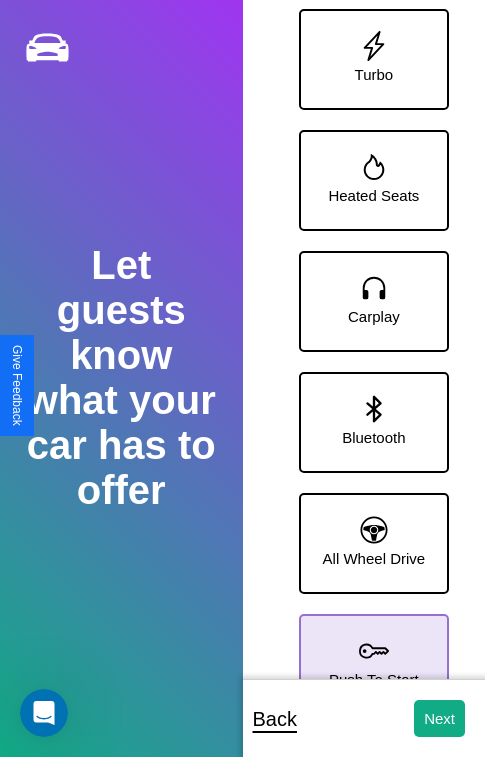click 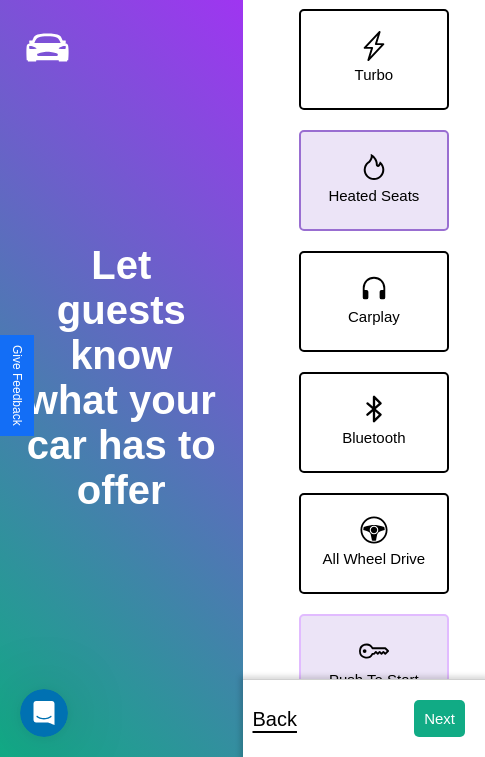 click 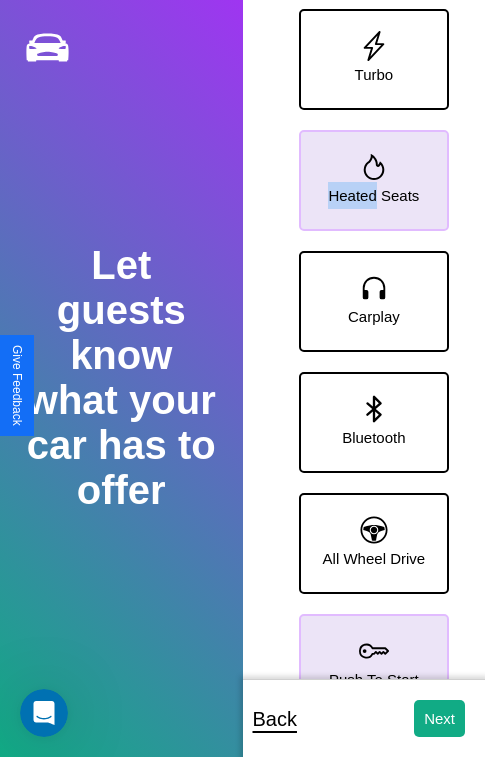 scroll, scrollTop: 0, scrollLeft: 0, axis: both 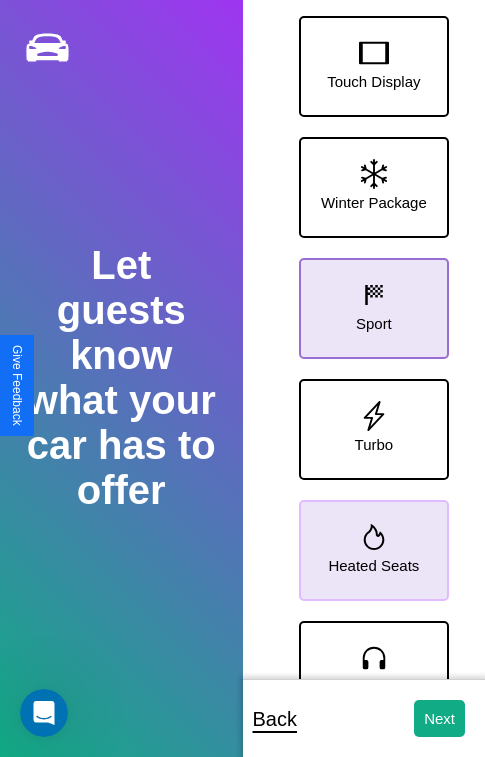 click 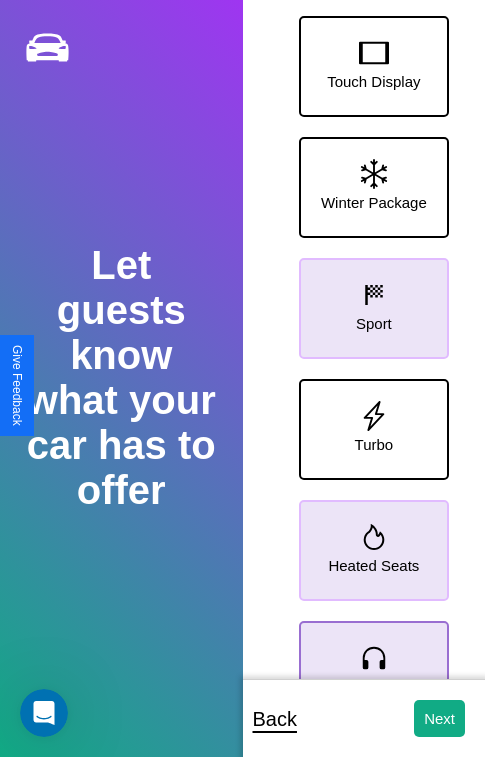 click 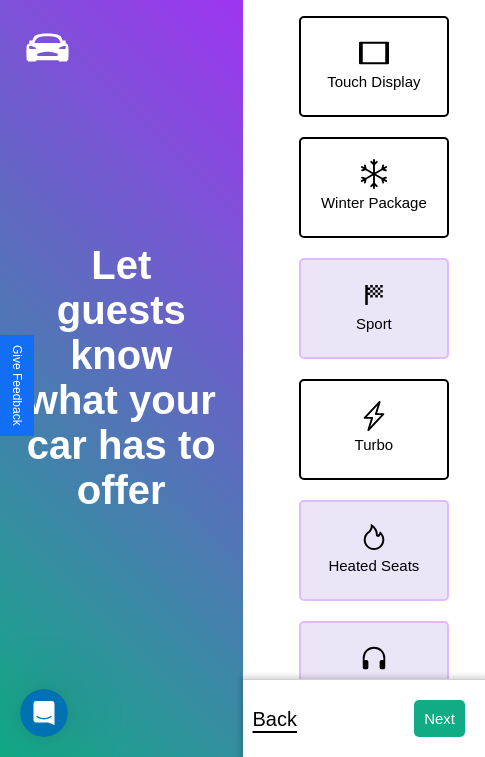 click 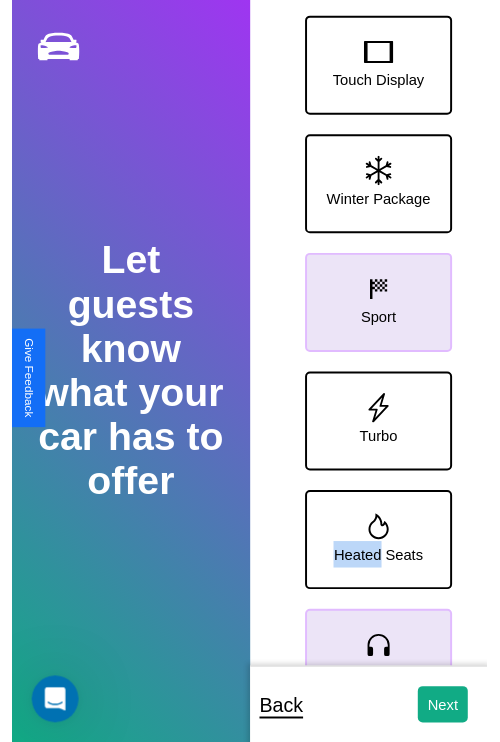 scroll, scrollTop: 370, scrollLeft: 0, axis: vertical 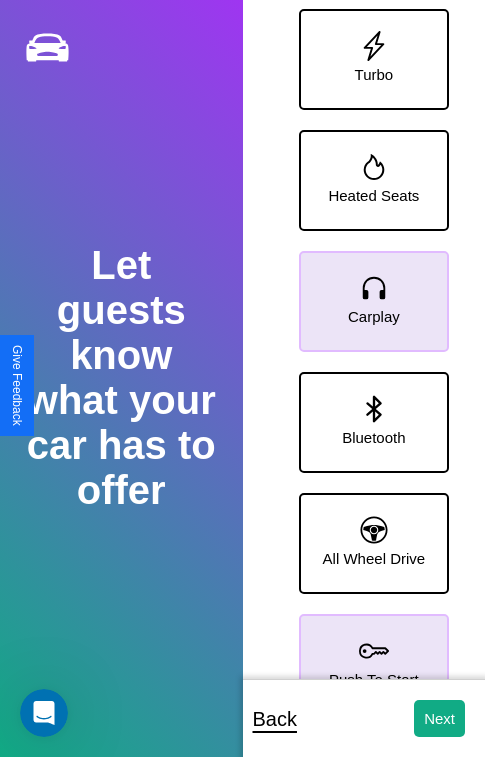 click 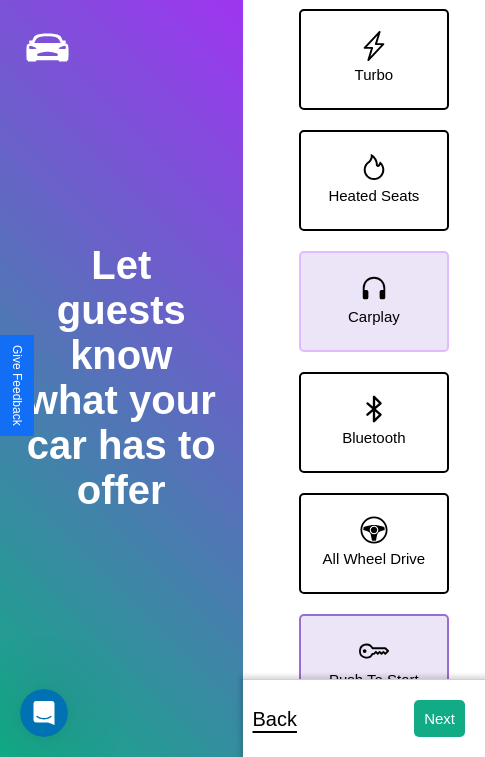 click 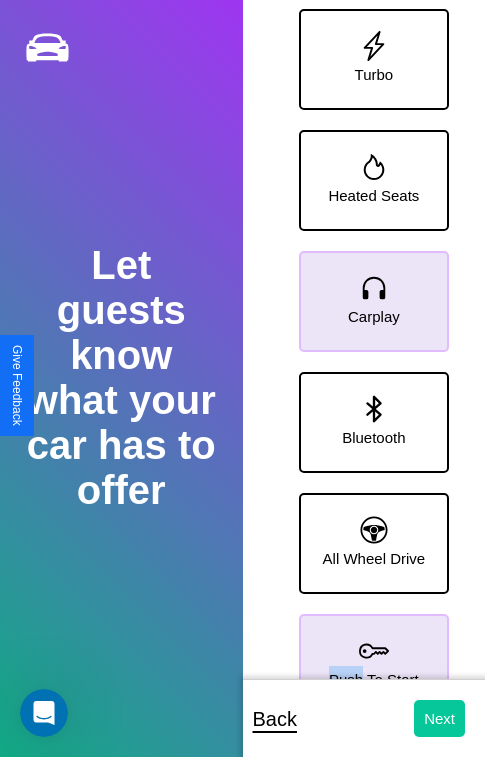 click on "Next" at bounding box center (439, 718) 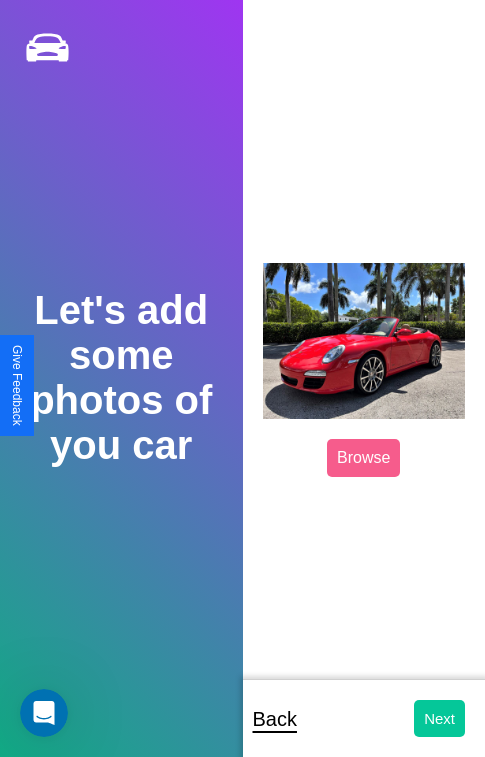 click on "Next" at bounding box center [439, 718] 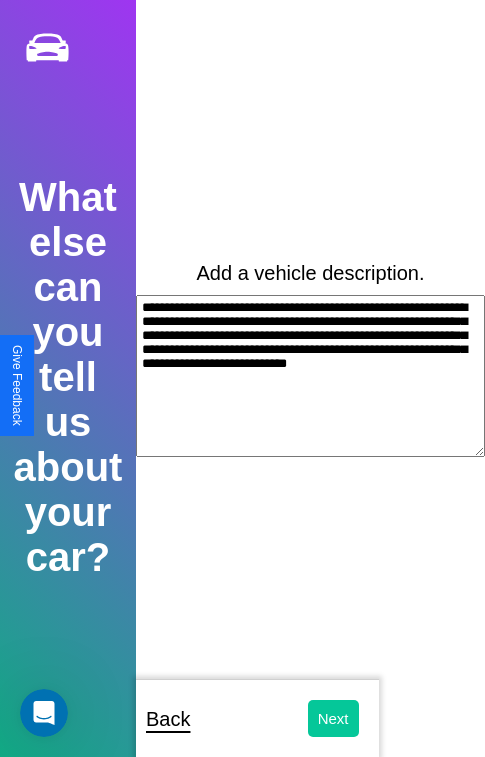 type on "**********" 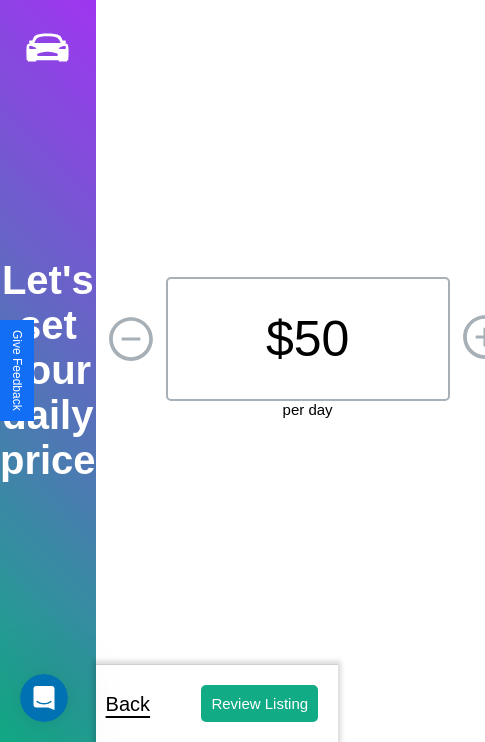 click on "$ 50" at bounding box center [308, 339] 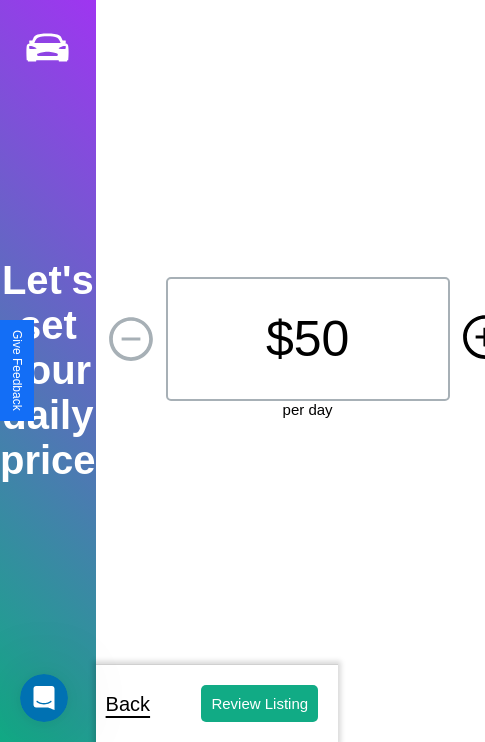 click 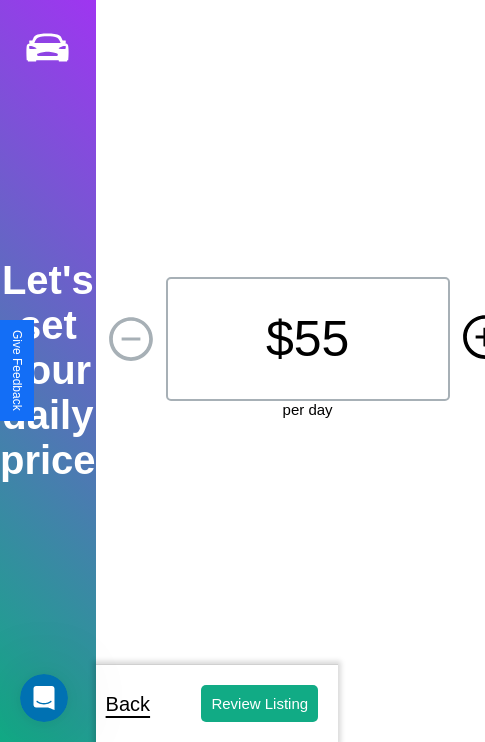 click 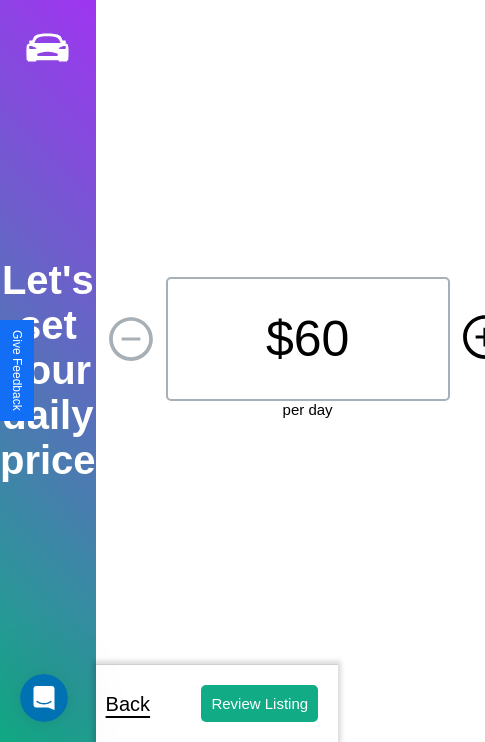 click 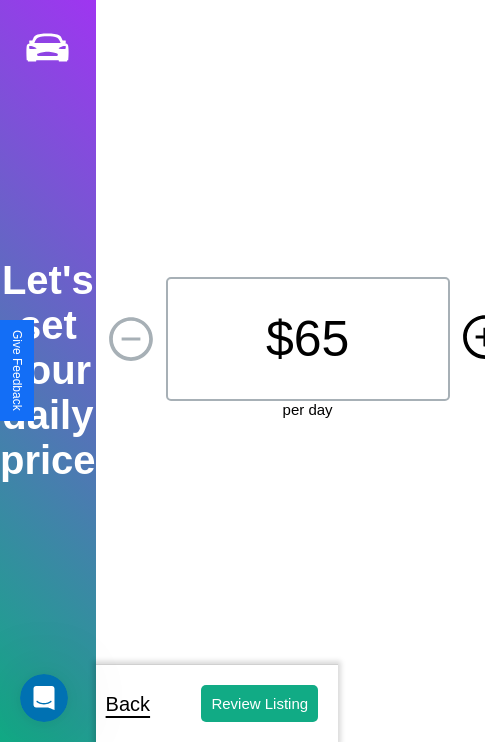 click 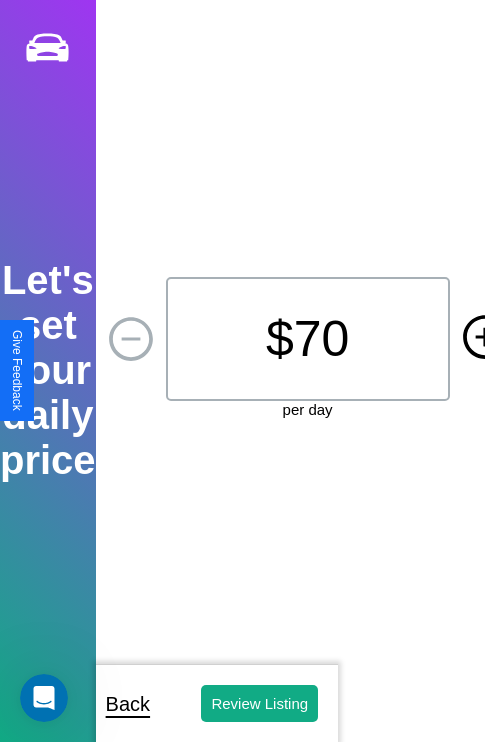 click 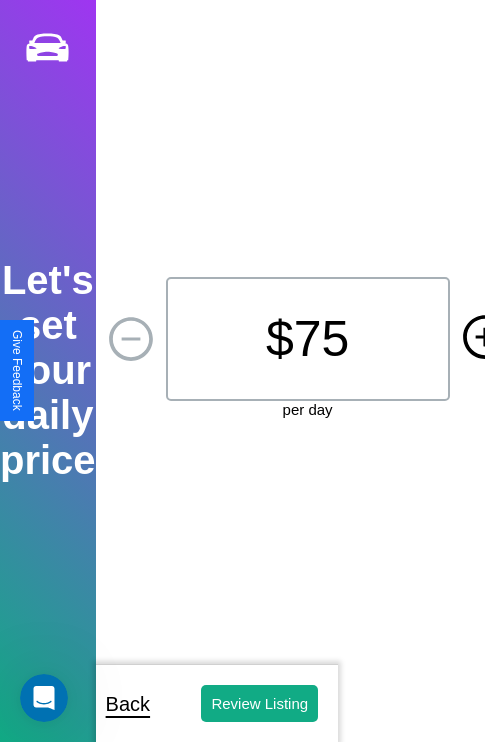 click 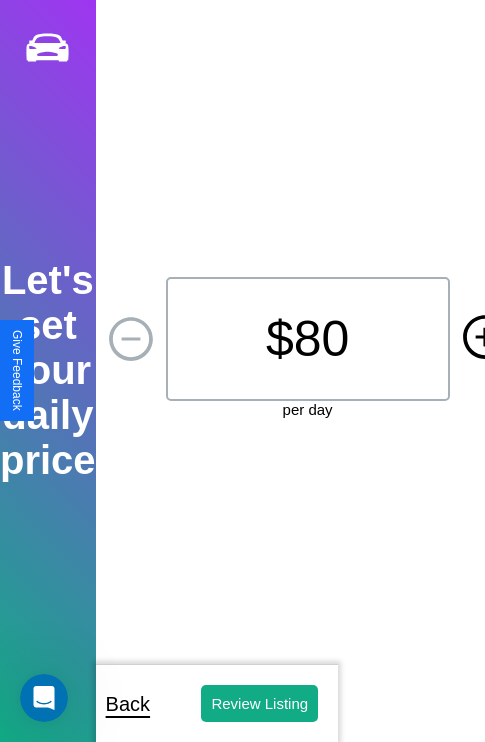 click 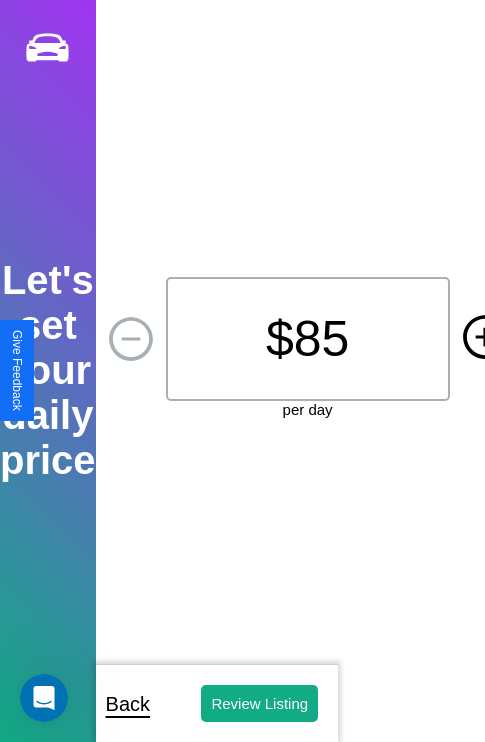 click 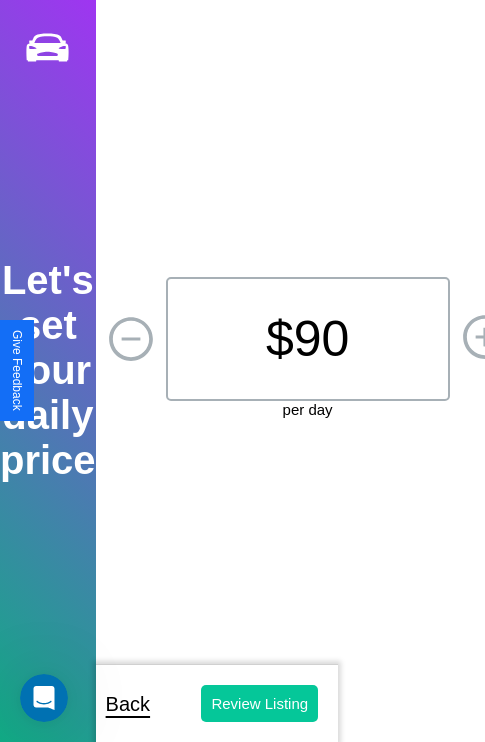 click on "Review Listing" at bounding box center [259, 703] 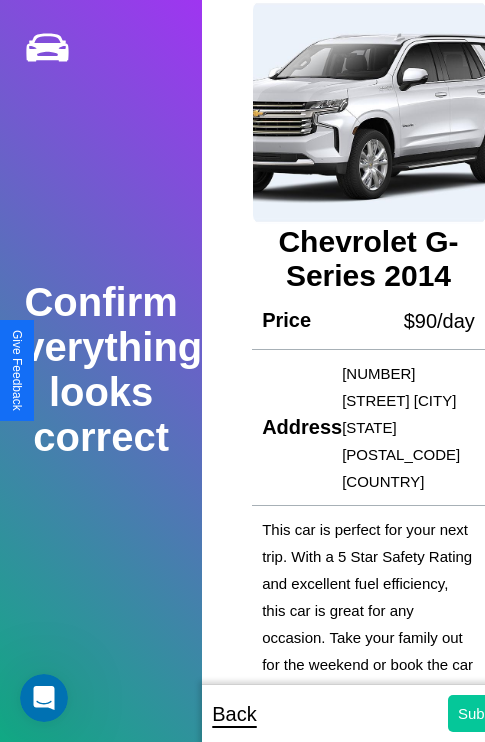 click on "Submit" at bounding box center [481, 713] 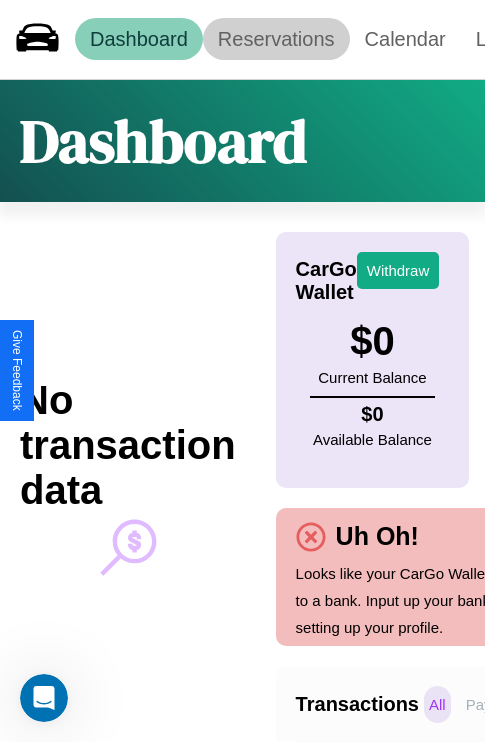click on "Reservations" at bounding box center (276, 39) 